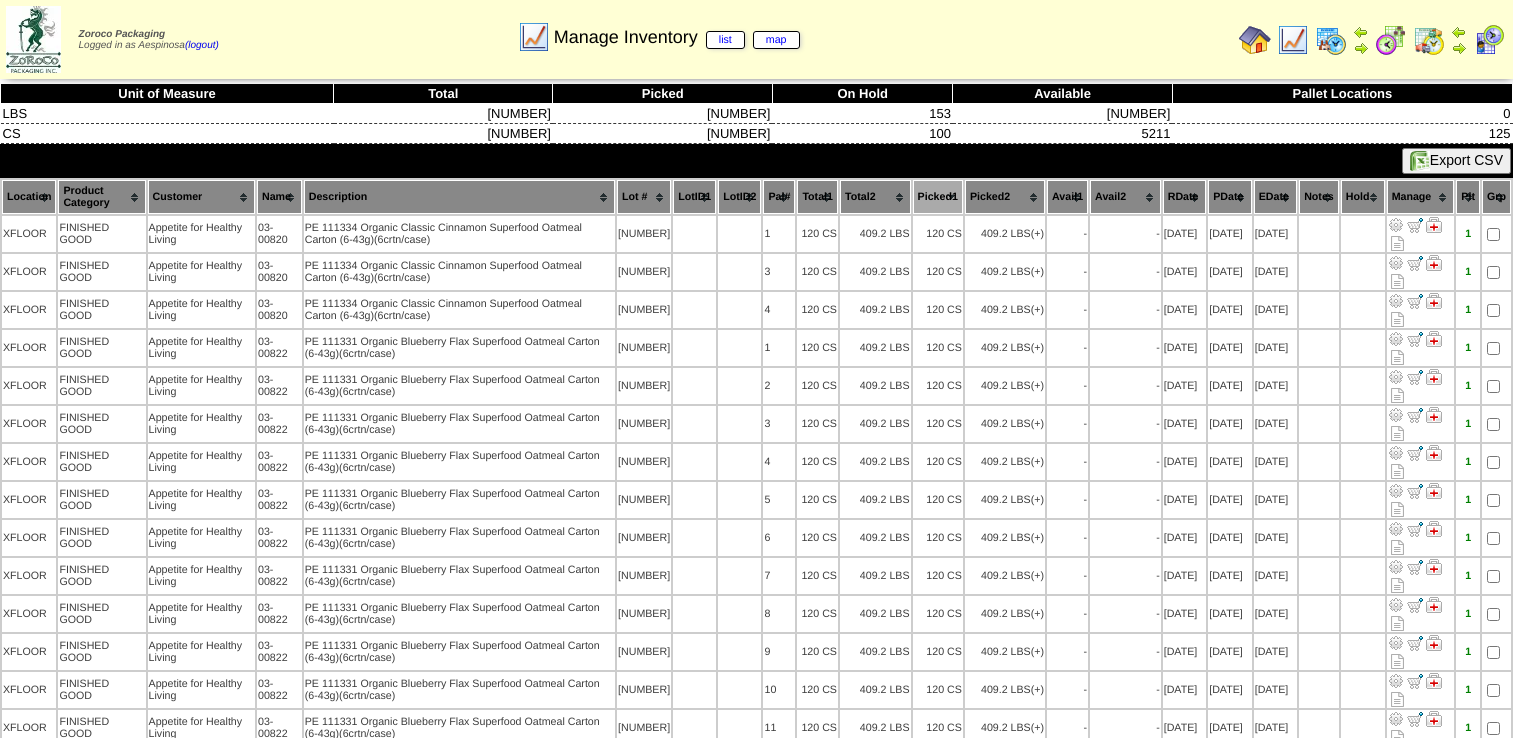 scroll, scrollTop: 2800, scrollLeft: 0, axis: vertical 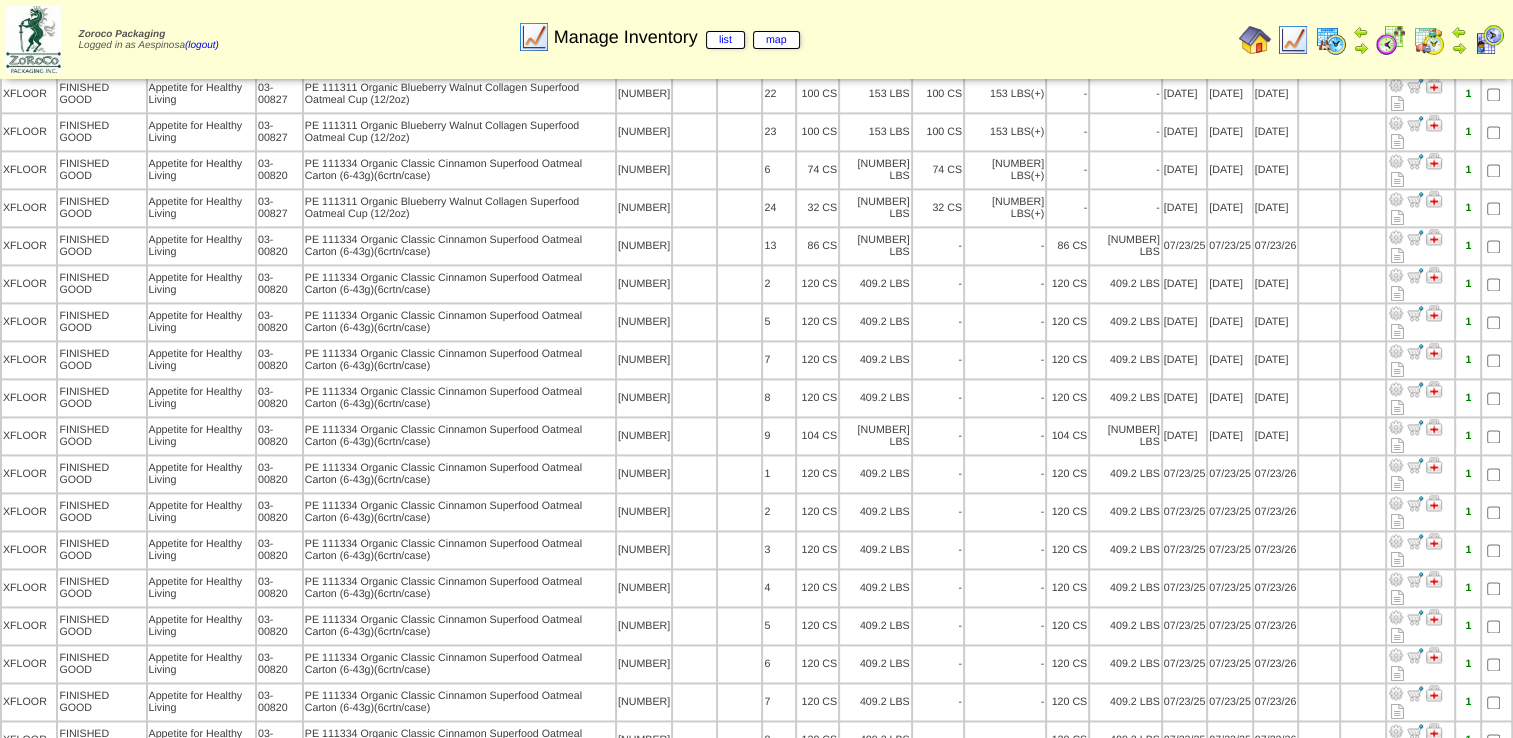 click at bounding box center (33, 39) 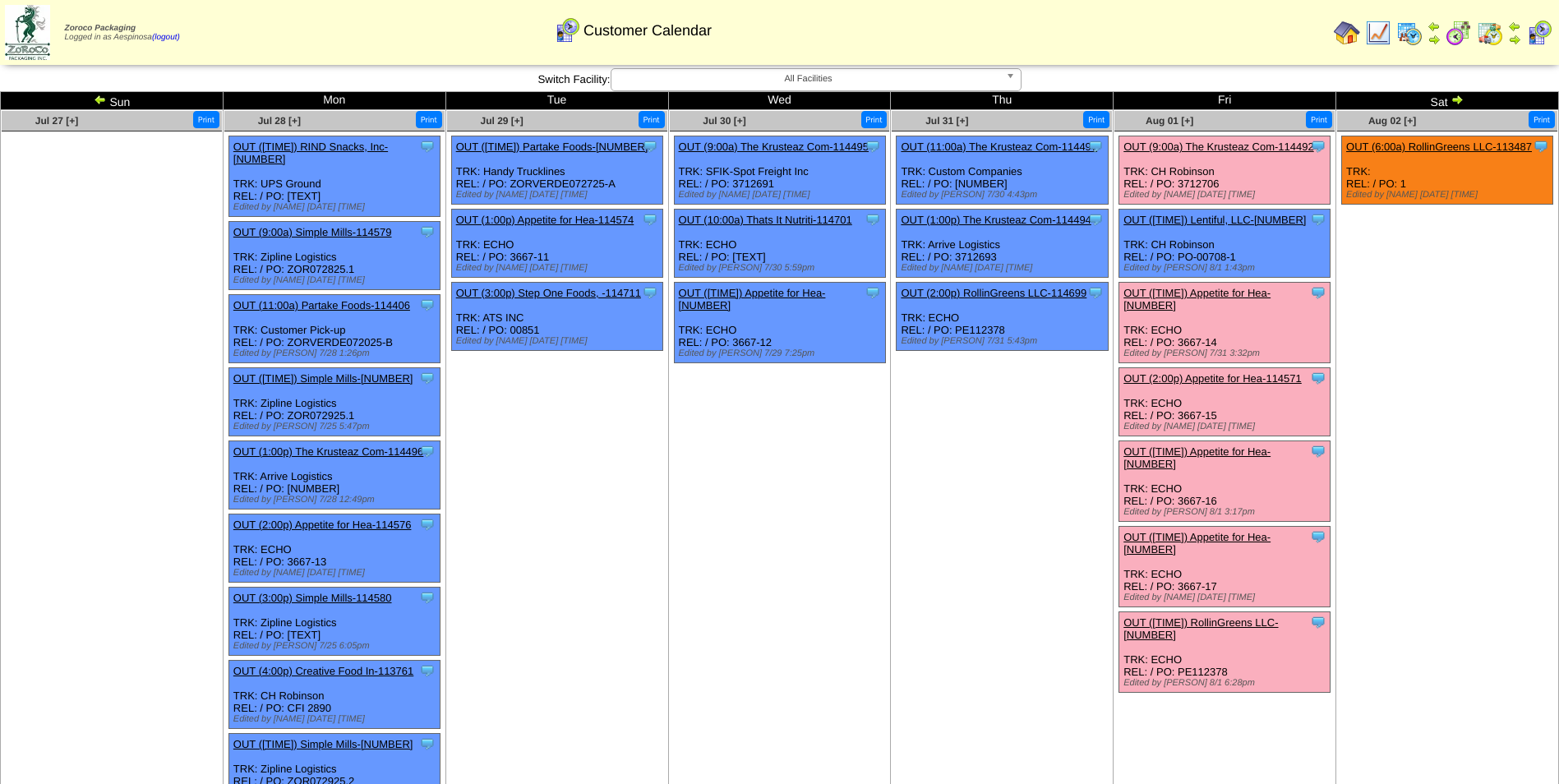scroll, scrollTop: 0, scrollLeft: 0, axis: both 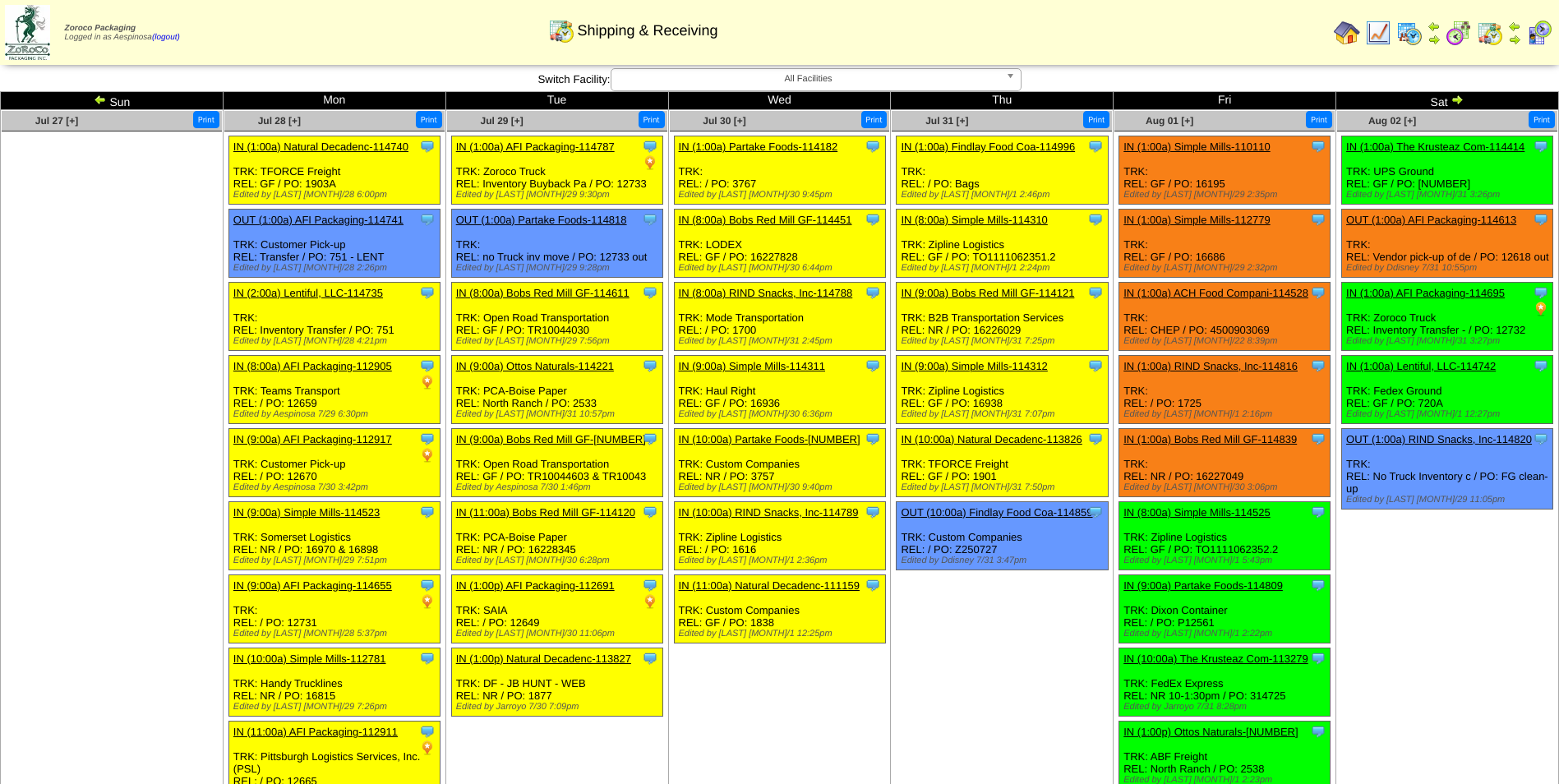 click on "[MONTH] 31                        [+]
Print
Clone Item
IN
(1:00a)
Findlay Food Coa-[NUMBER]
Findlay Food Coatings Limited" at bounding box center [1002, 678] 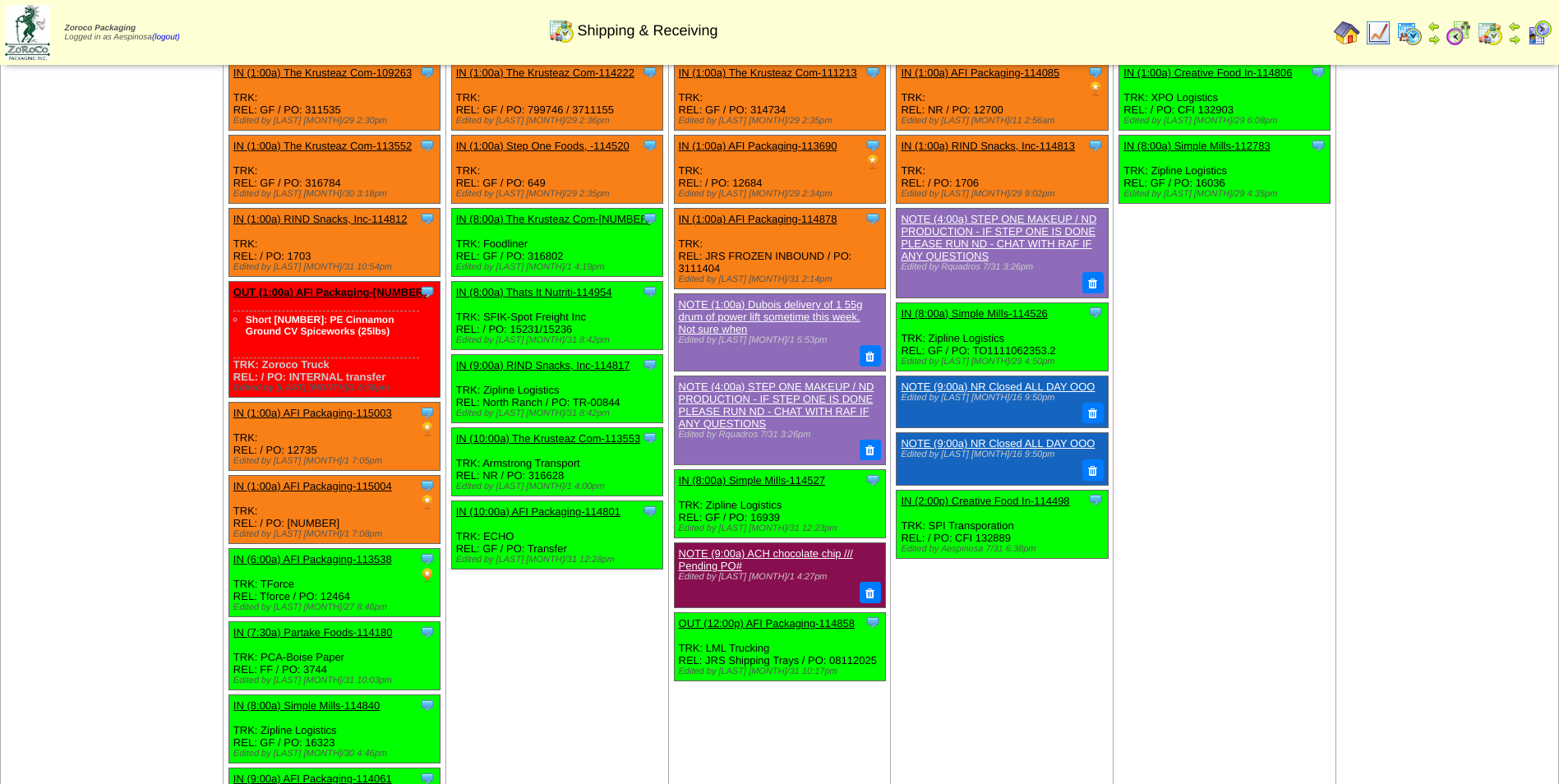 scroll, scrollTop: 1002, scrollLeft: 0, axis: vertical 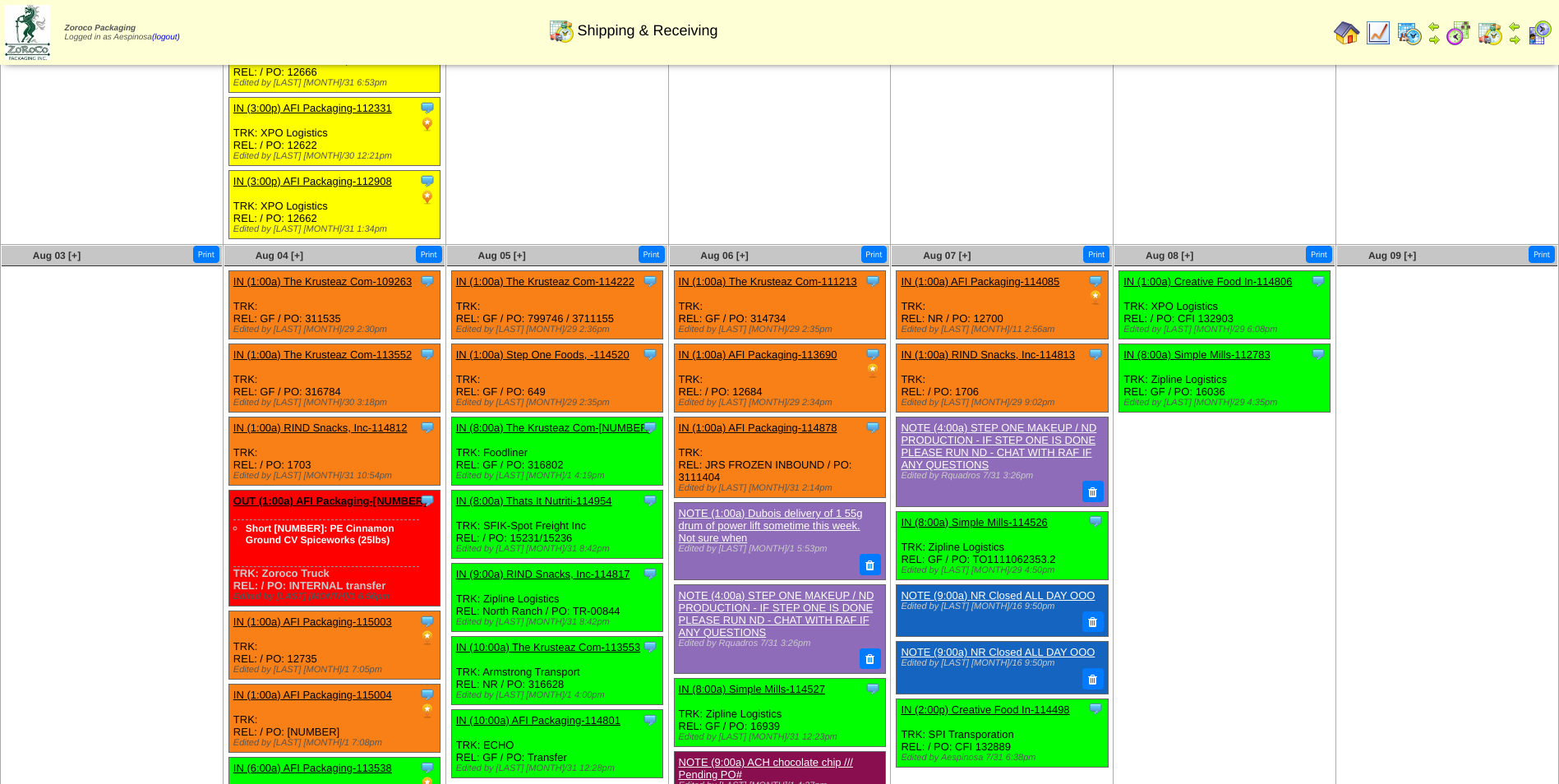 click on "IN
(1:00a)
The Krusteaz Com-113552" at bounding box center [322, 354] 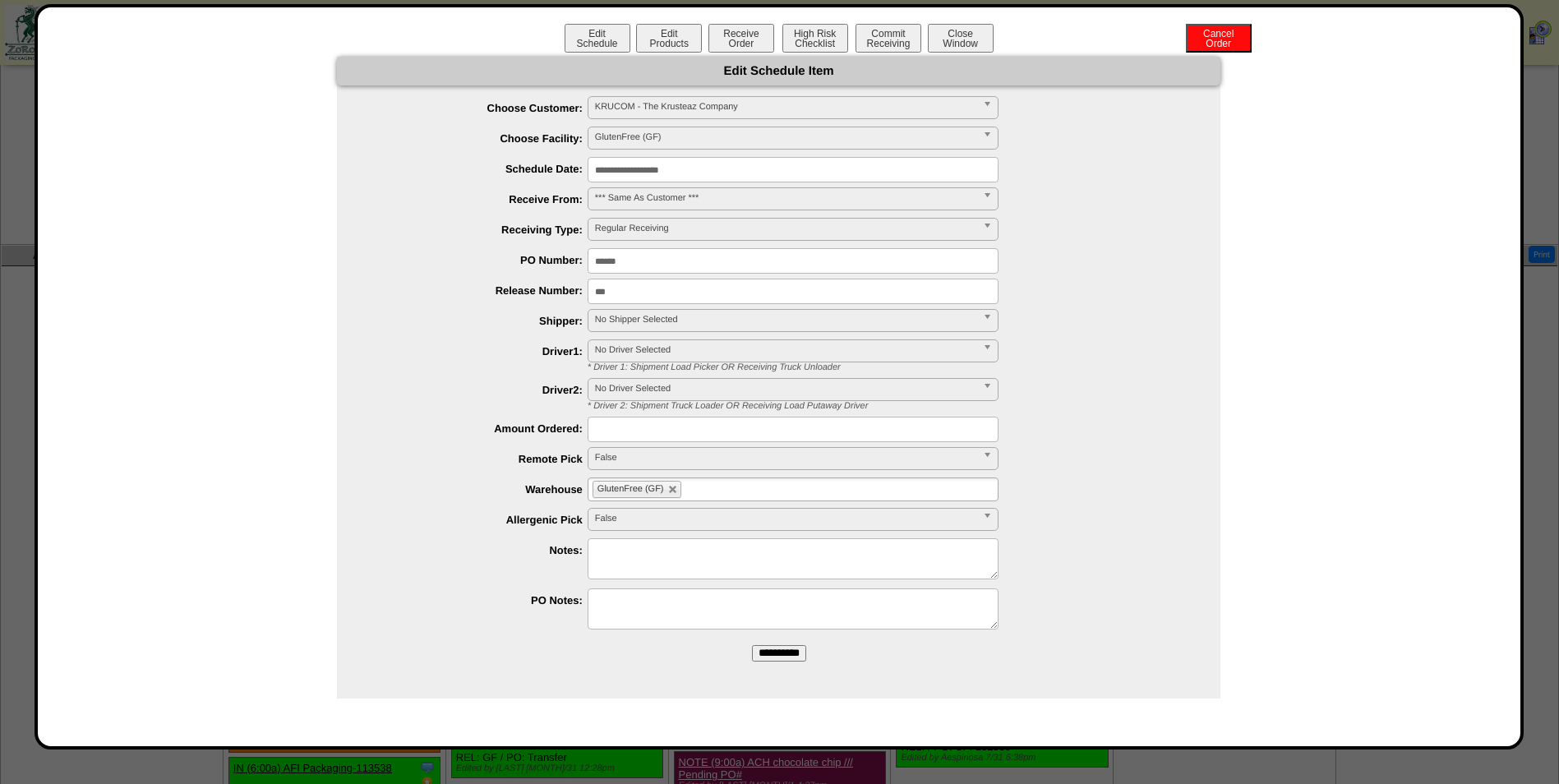 click on "**********" at bounding box center [793, 169] 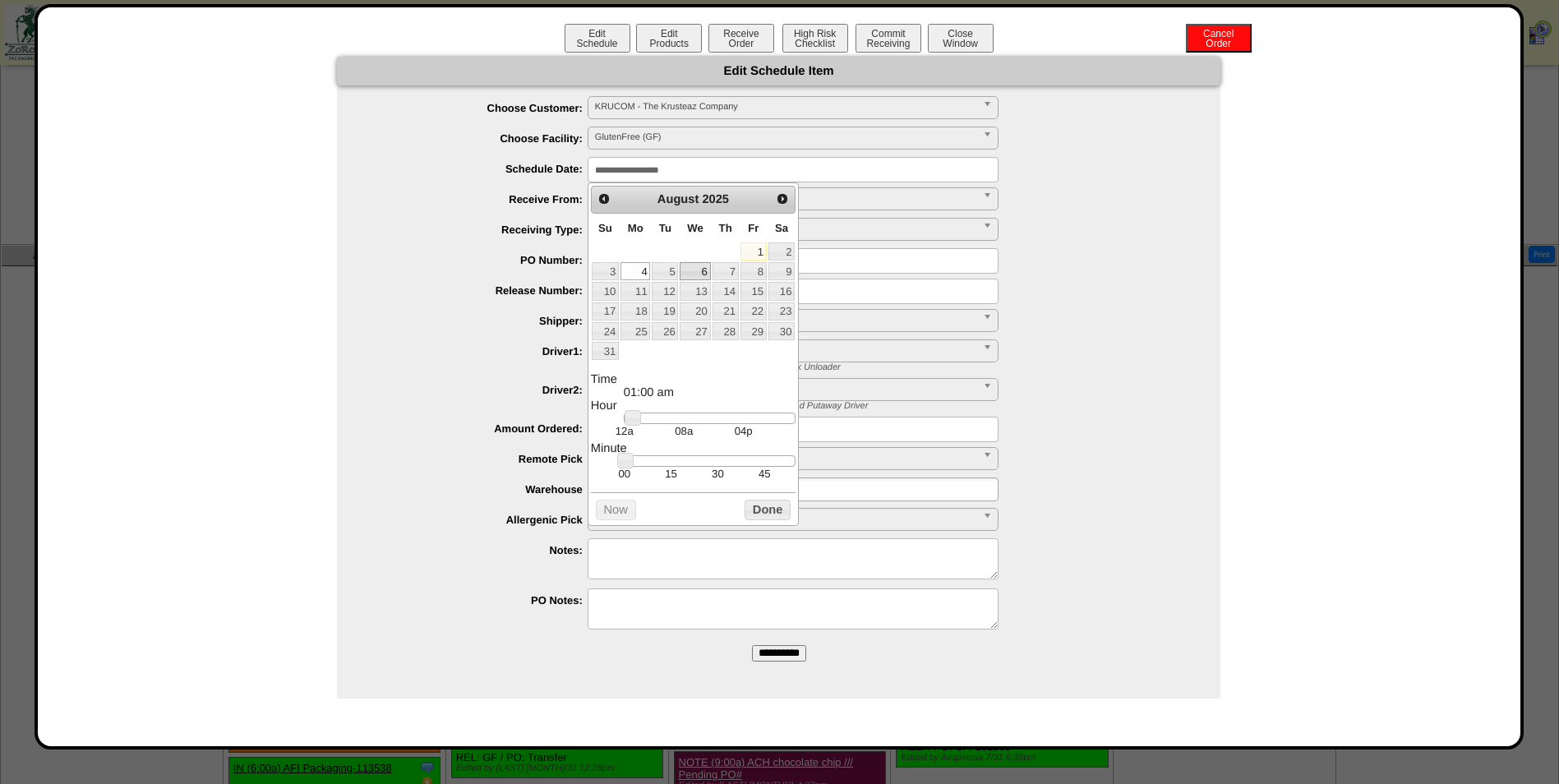 click on "6" at bounding box center (694, 271) 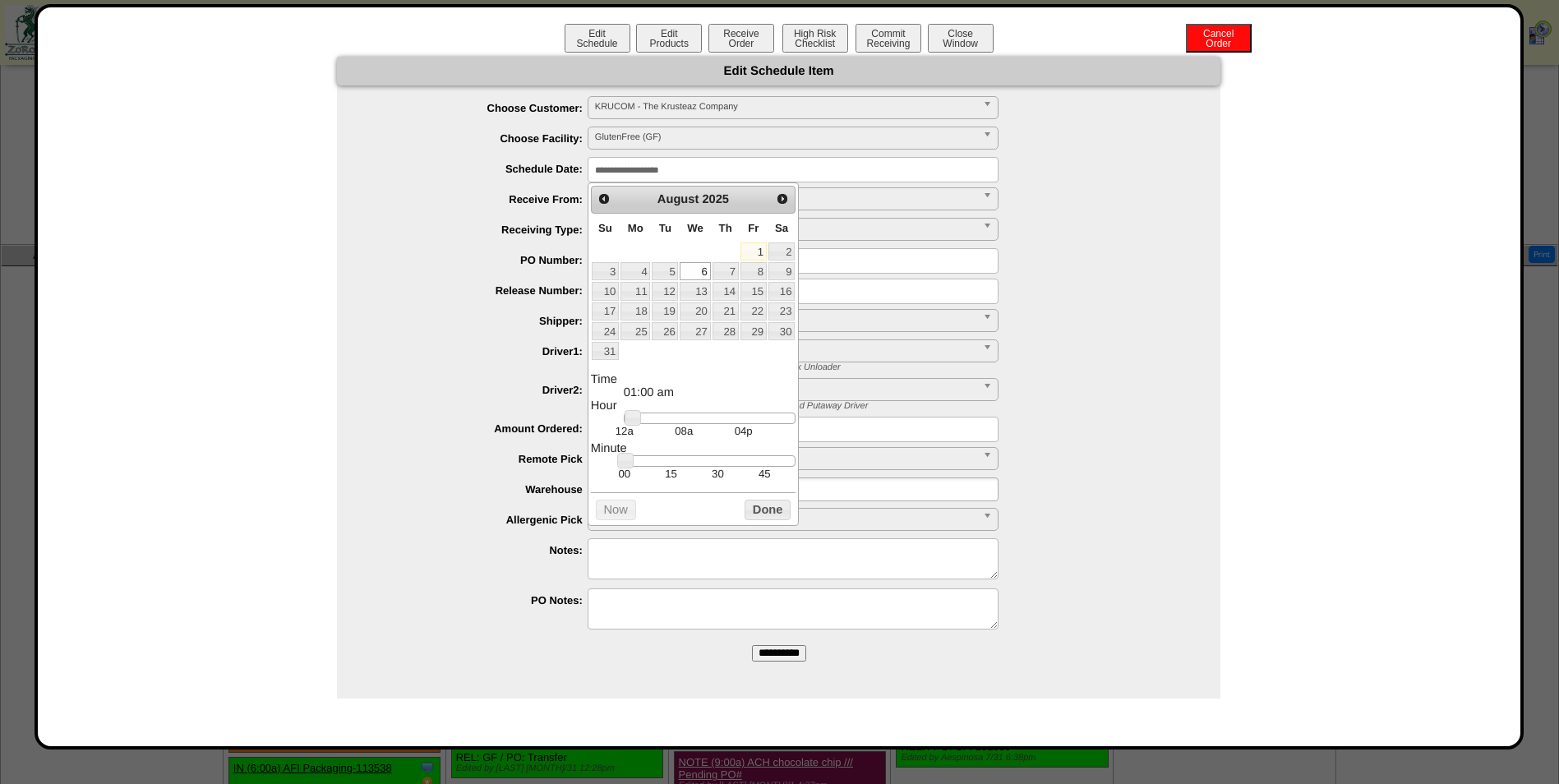 type on "**********" 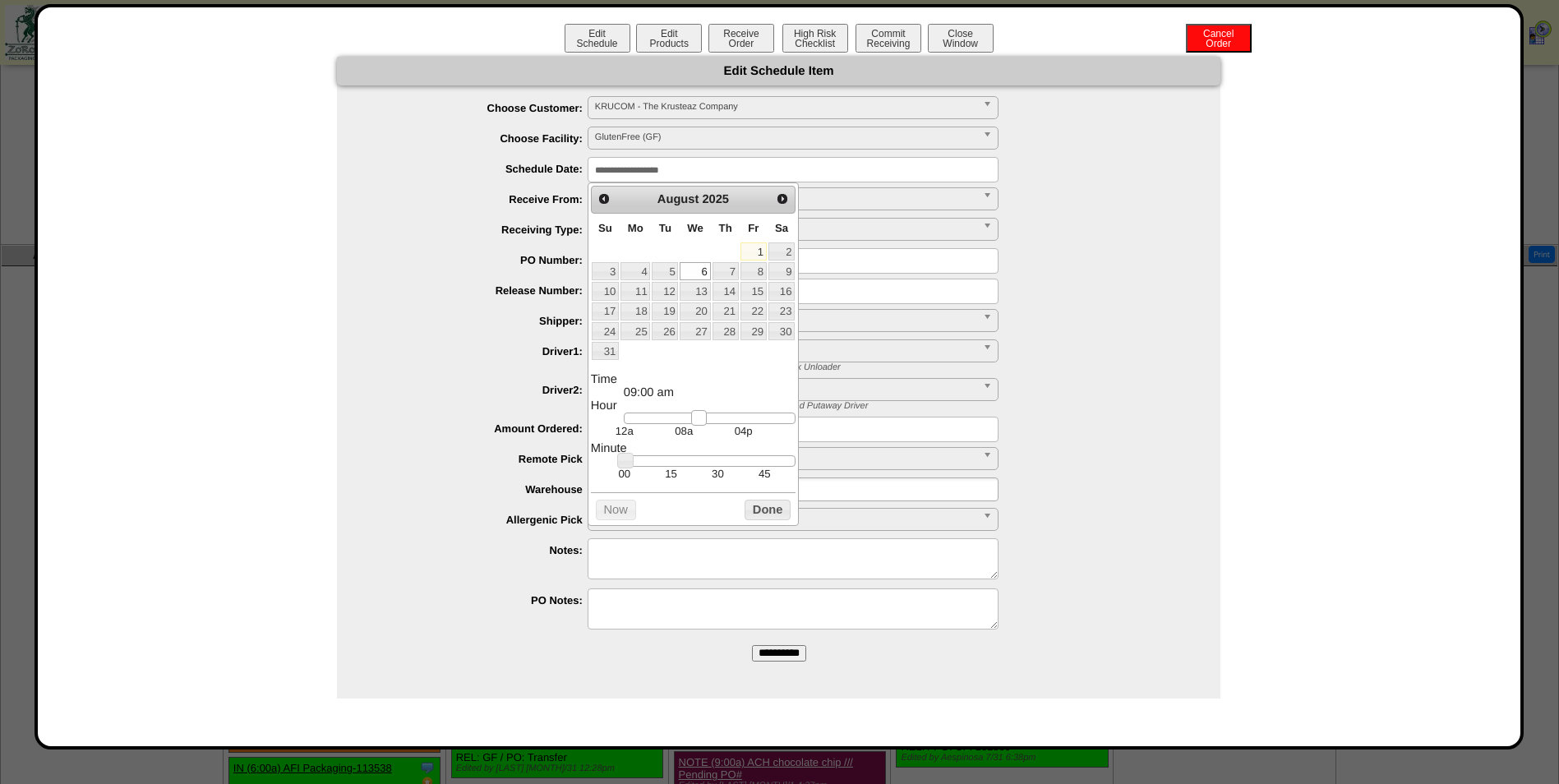 click at bounding box center (709, 418) 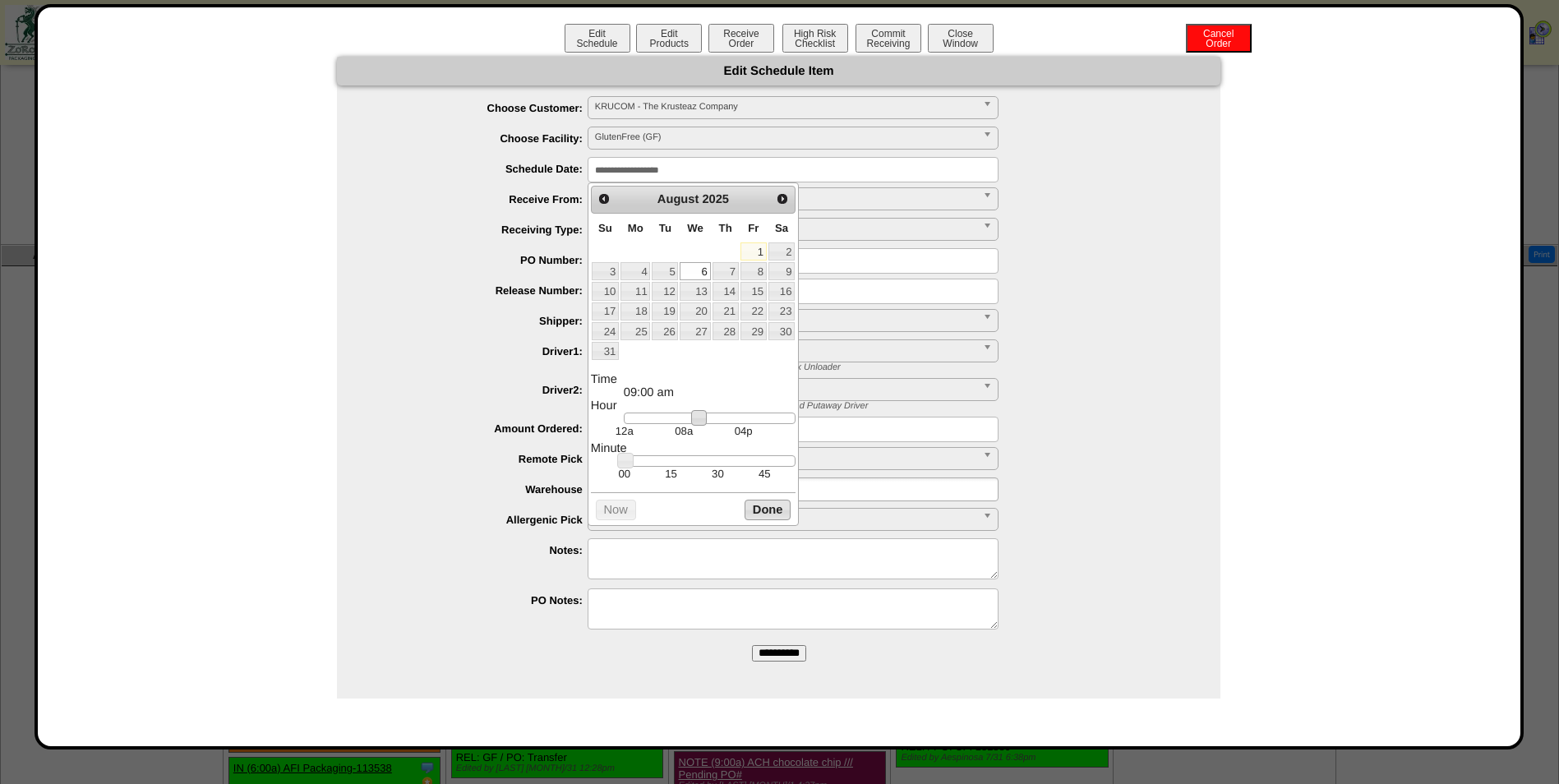 click on "Done" at bounding box center (768, 510) 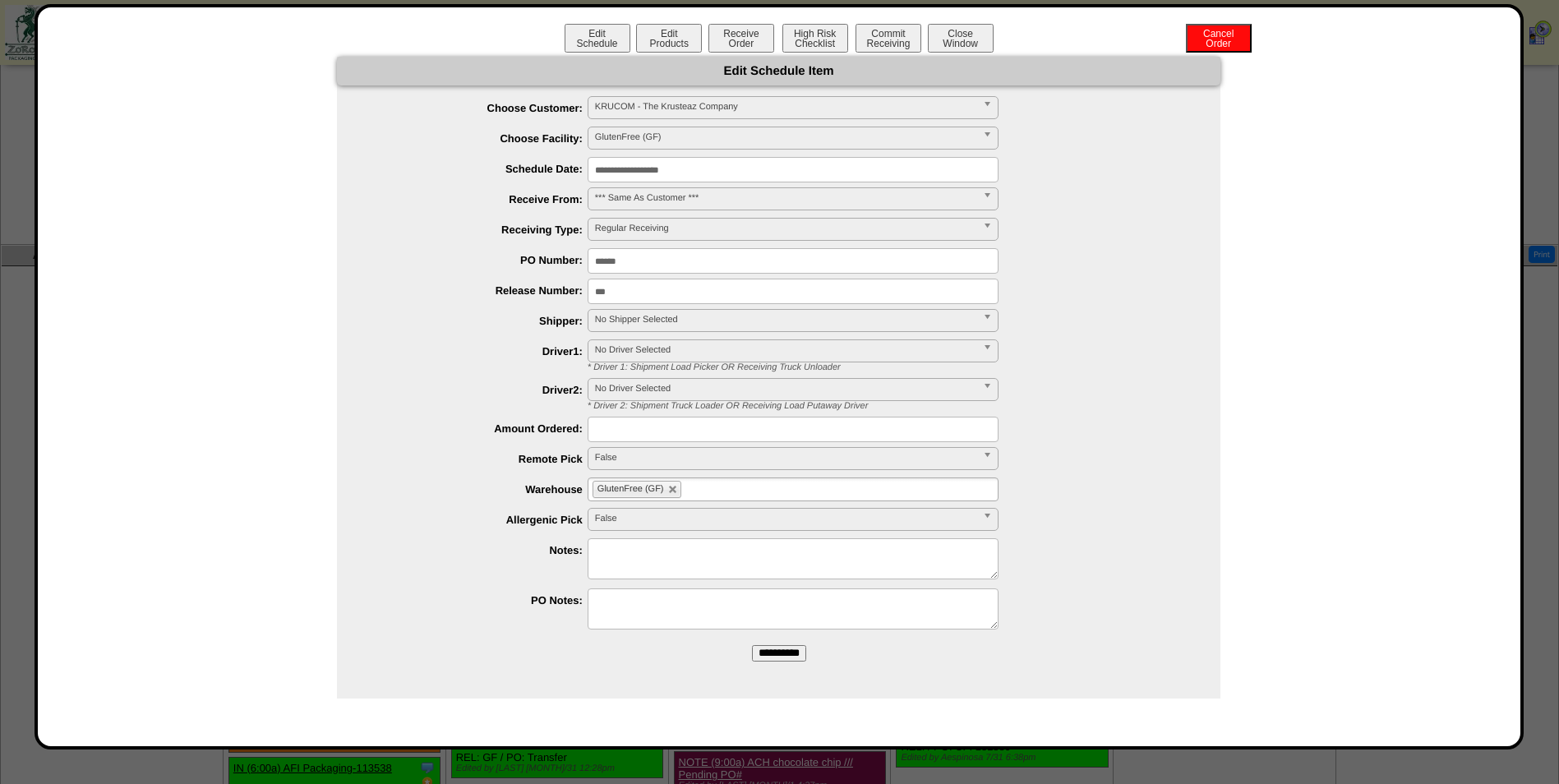 click on "No Shipper Selected" at bounding box center (786, 320) 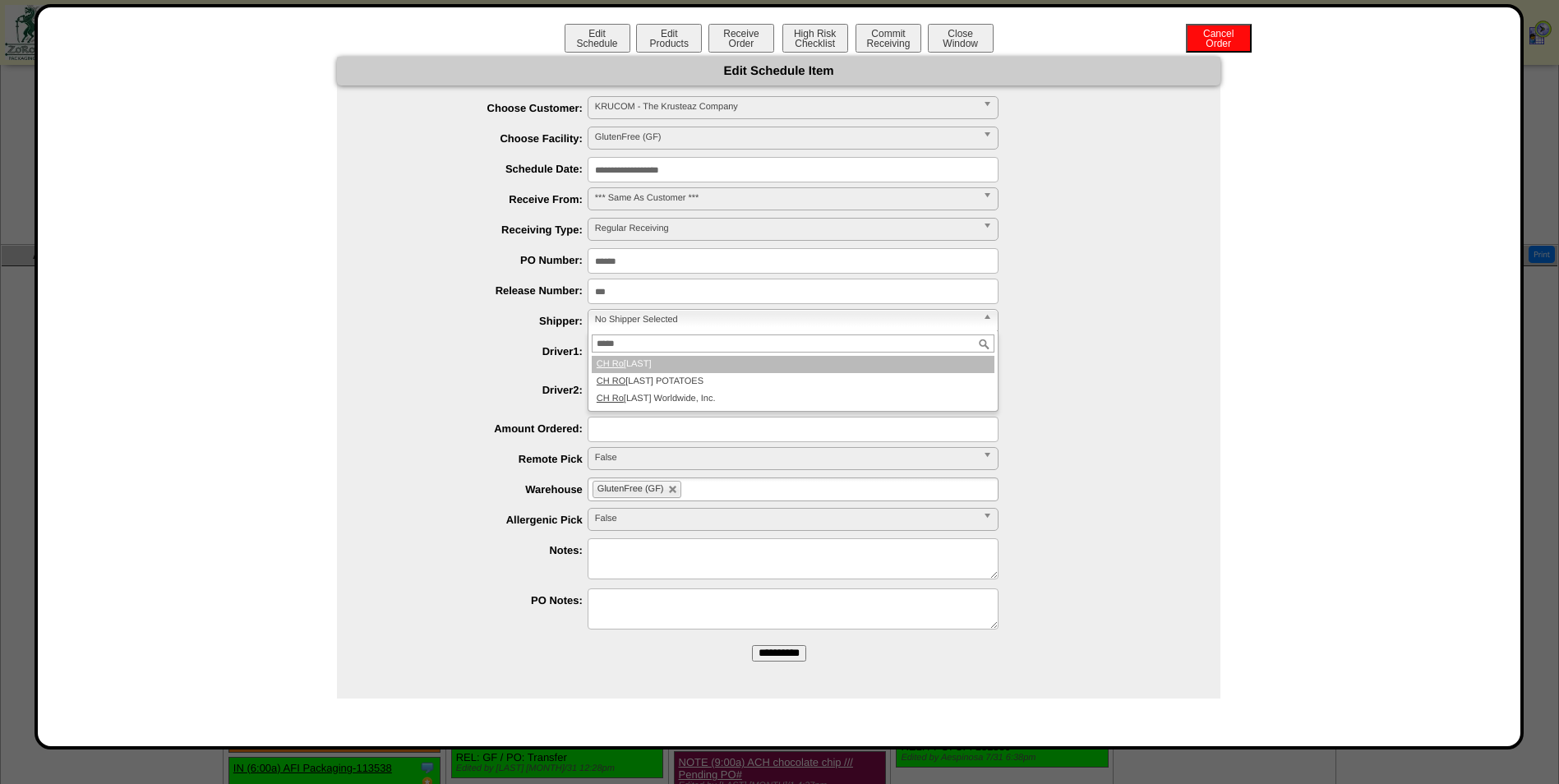 type on "*****" 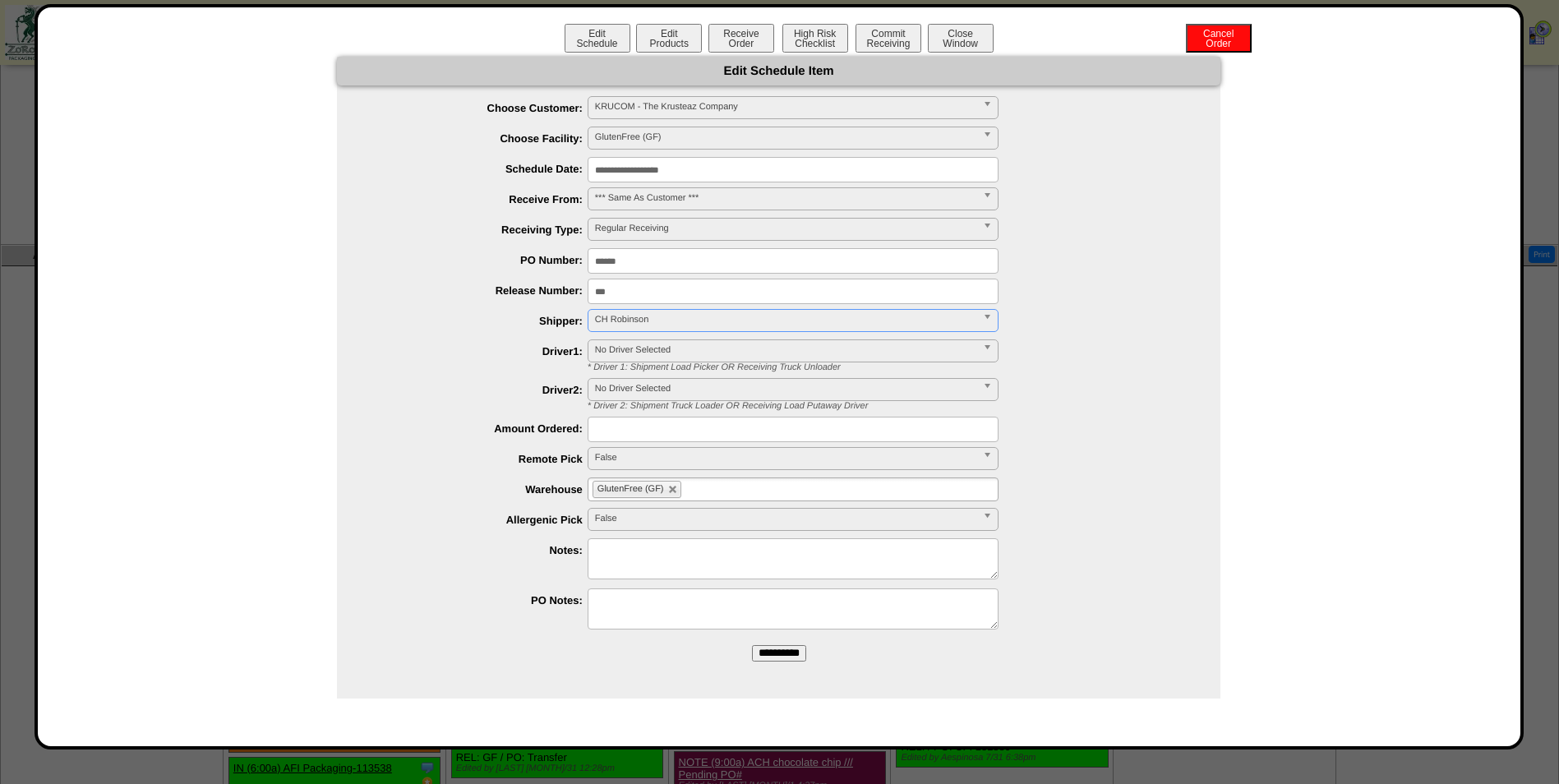 click on "**********" at bounding box center (779, 653) 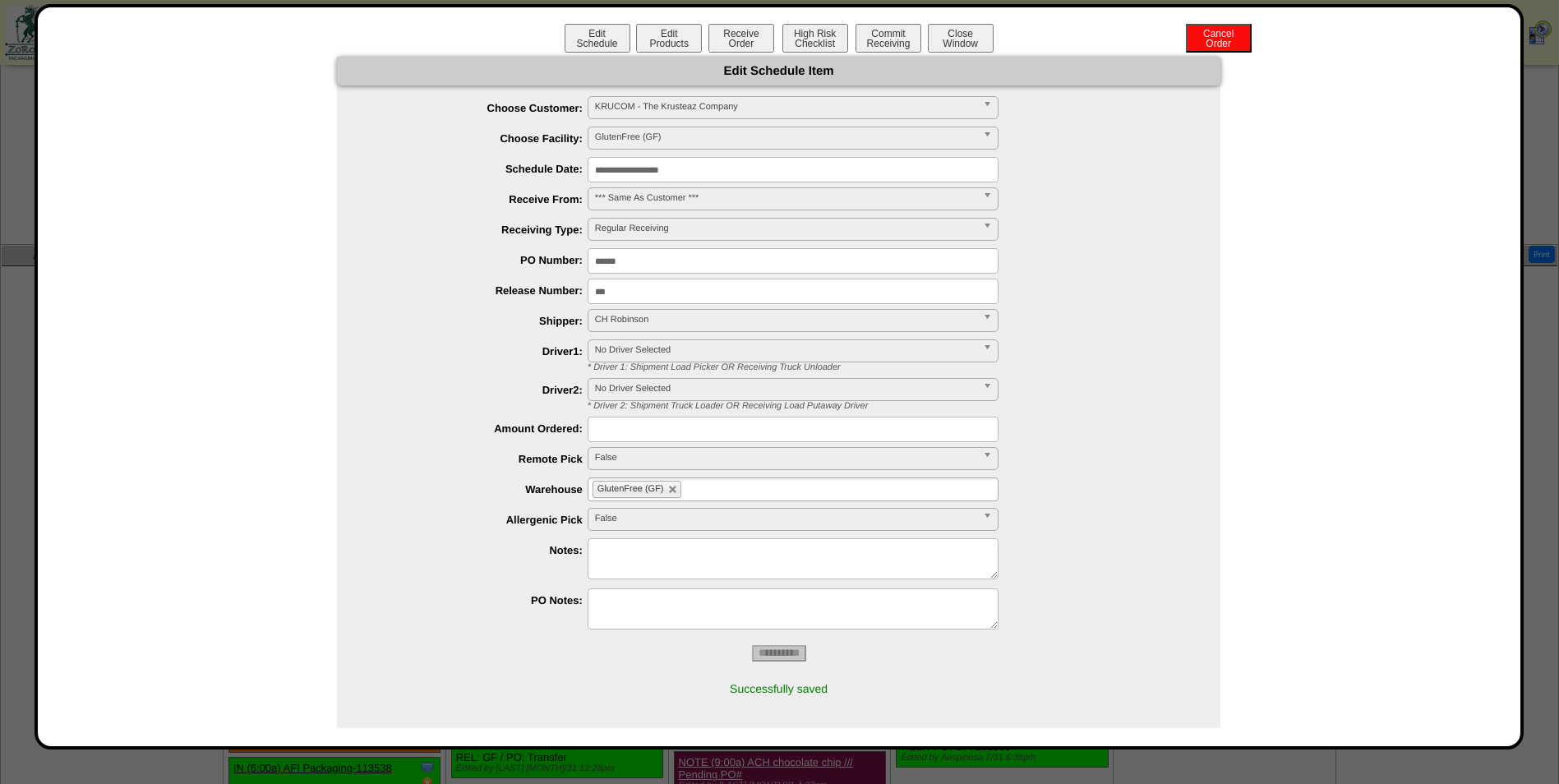 click on "Edit Schedule
Edit Products
Receive Order
High Risk Checklist
Commit Receiving
Cancel Order
Close Window" at bounding box center (779, 40) 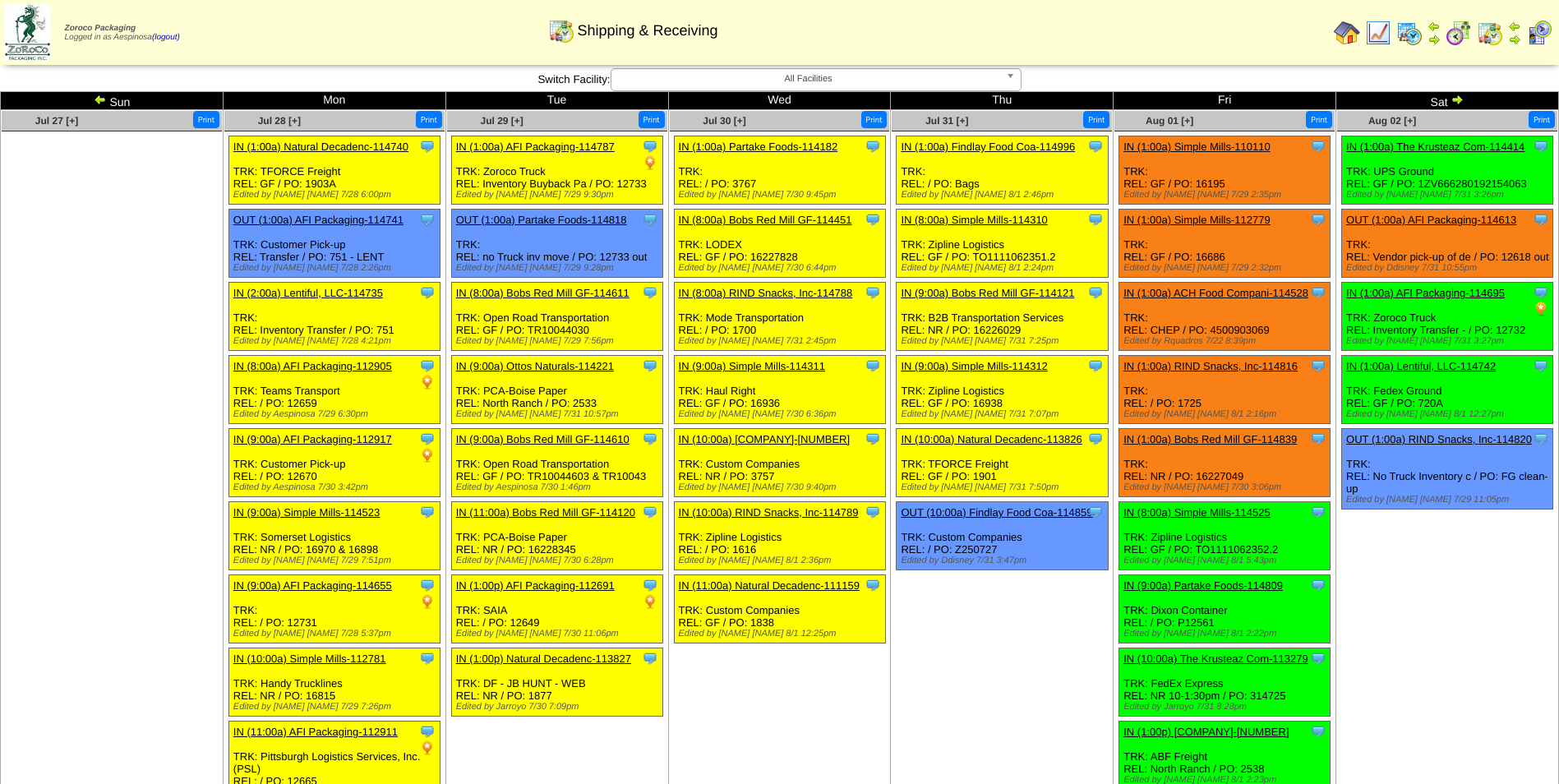 scroll, scrollTop: 1409, scrollLeft: 0, axis: vertical 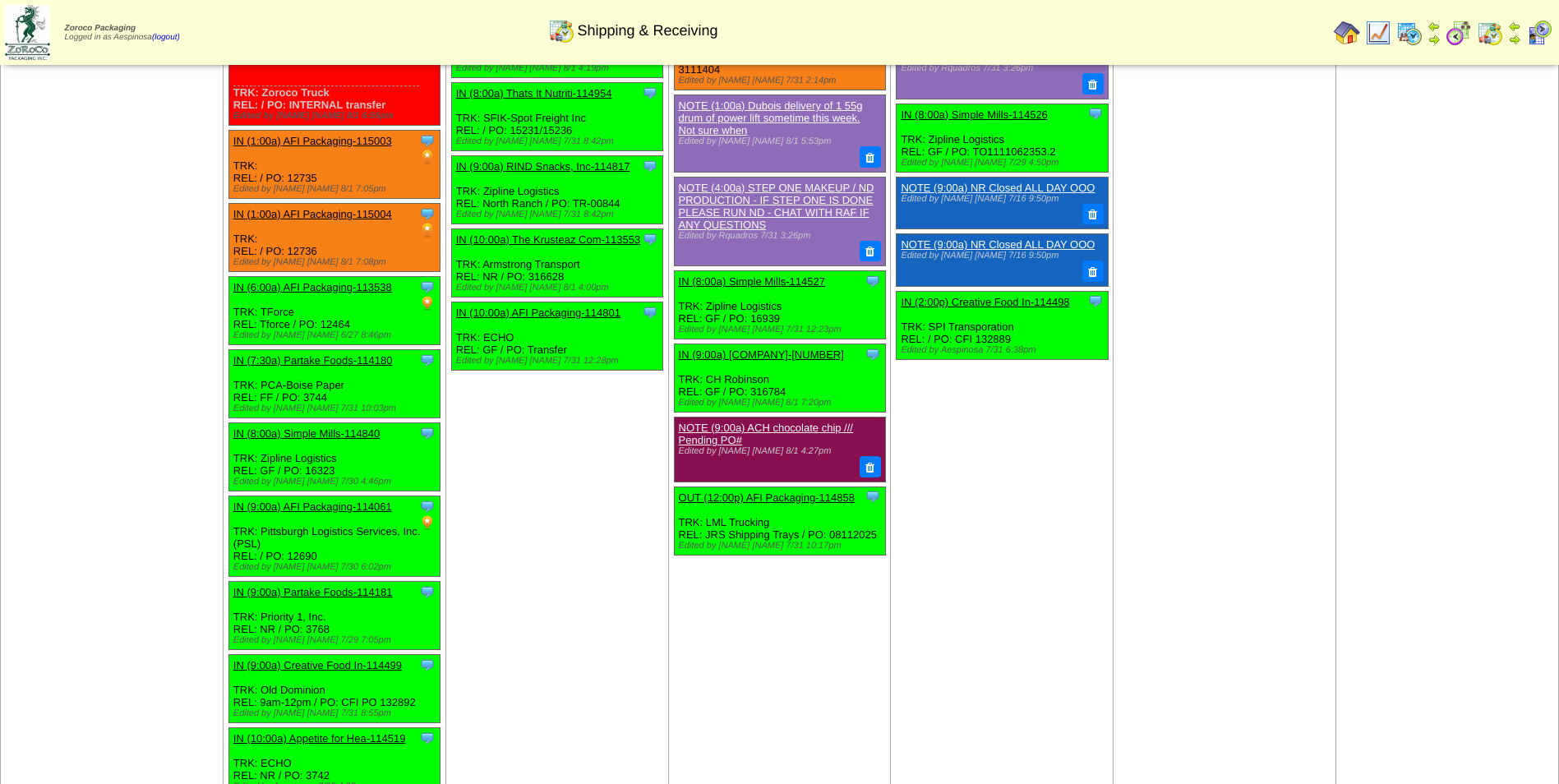 click on "Clone Item
IN
(9:00a)
The Krusteaz Com-113552
The Krusteaz Company
ScheduleID: 113552
42500 LBS:
04-01632
(KRZ-Rice Flour Brown Superfine (LB))
Total
42500
Order #
113552
Release #
GF" at bounding box center (779, 378) 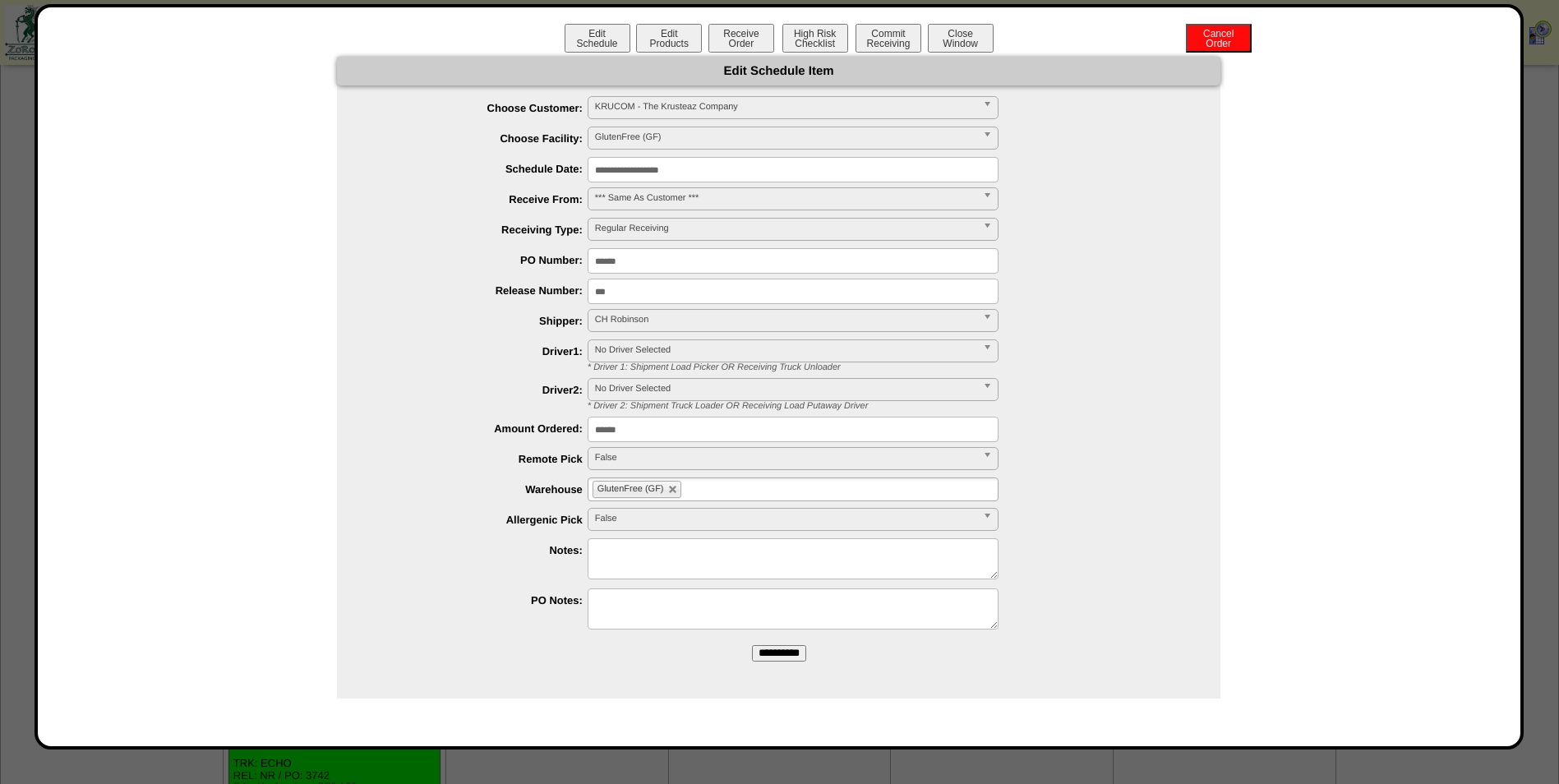 click on "**********" at bounding box center [793, 169] 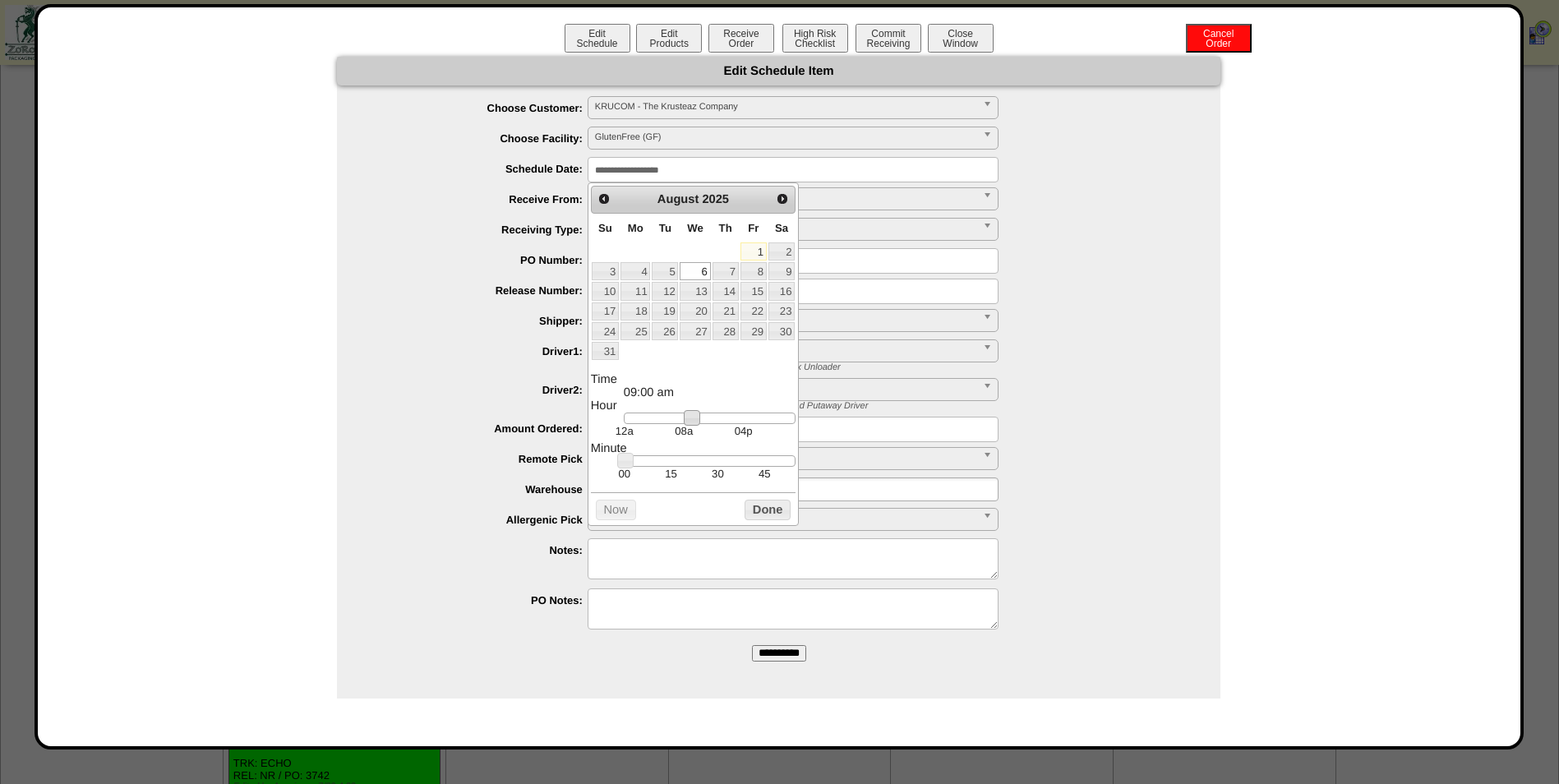 type on "**********" 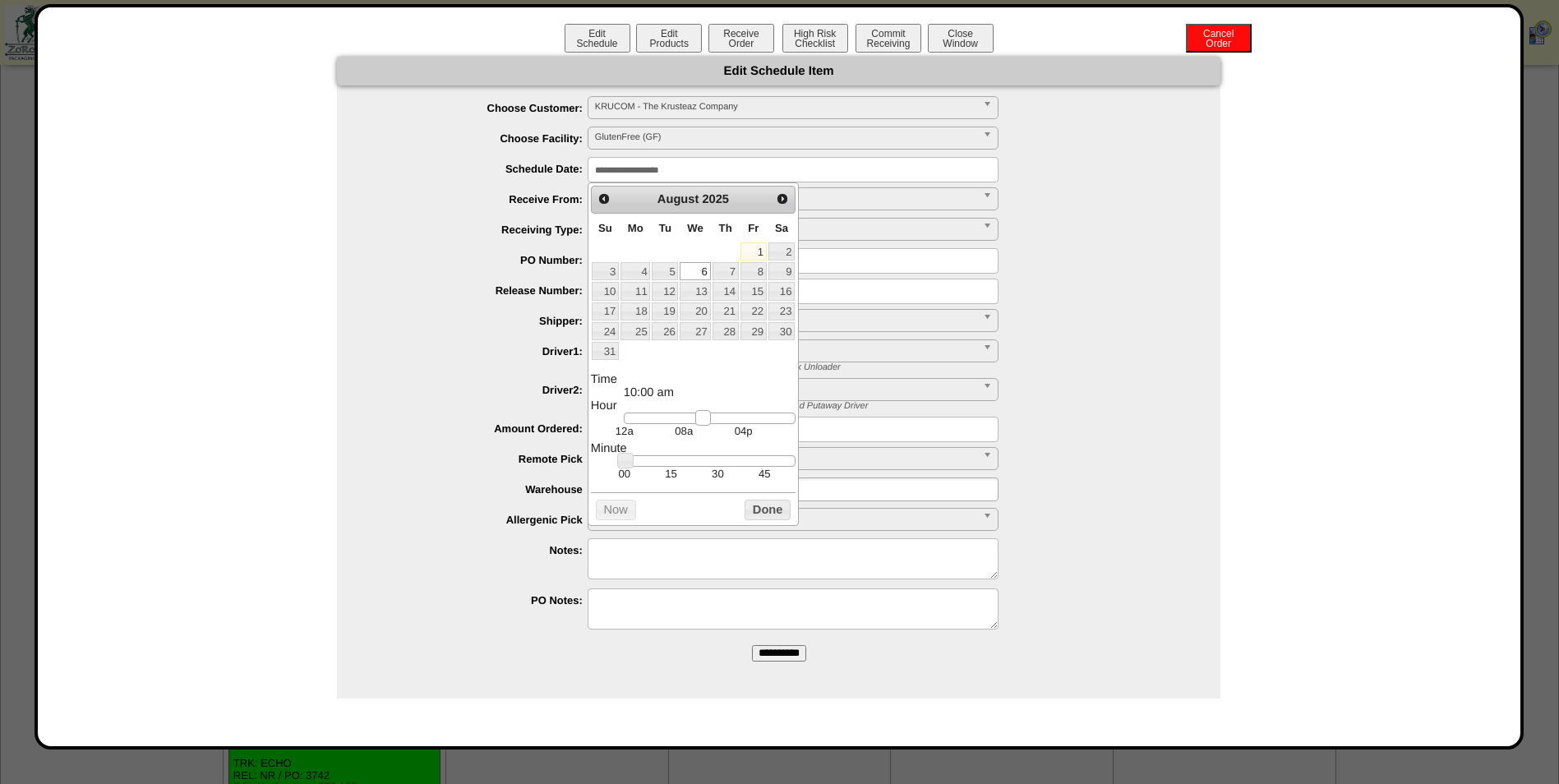 drag, startPoint x: 690, startPoint y: 420, endPoint x: 701, endPoint y: 422, distance: 11.18034 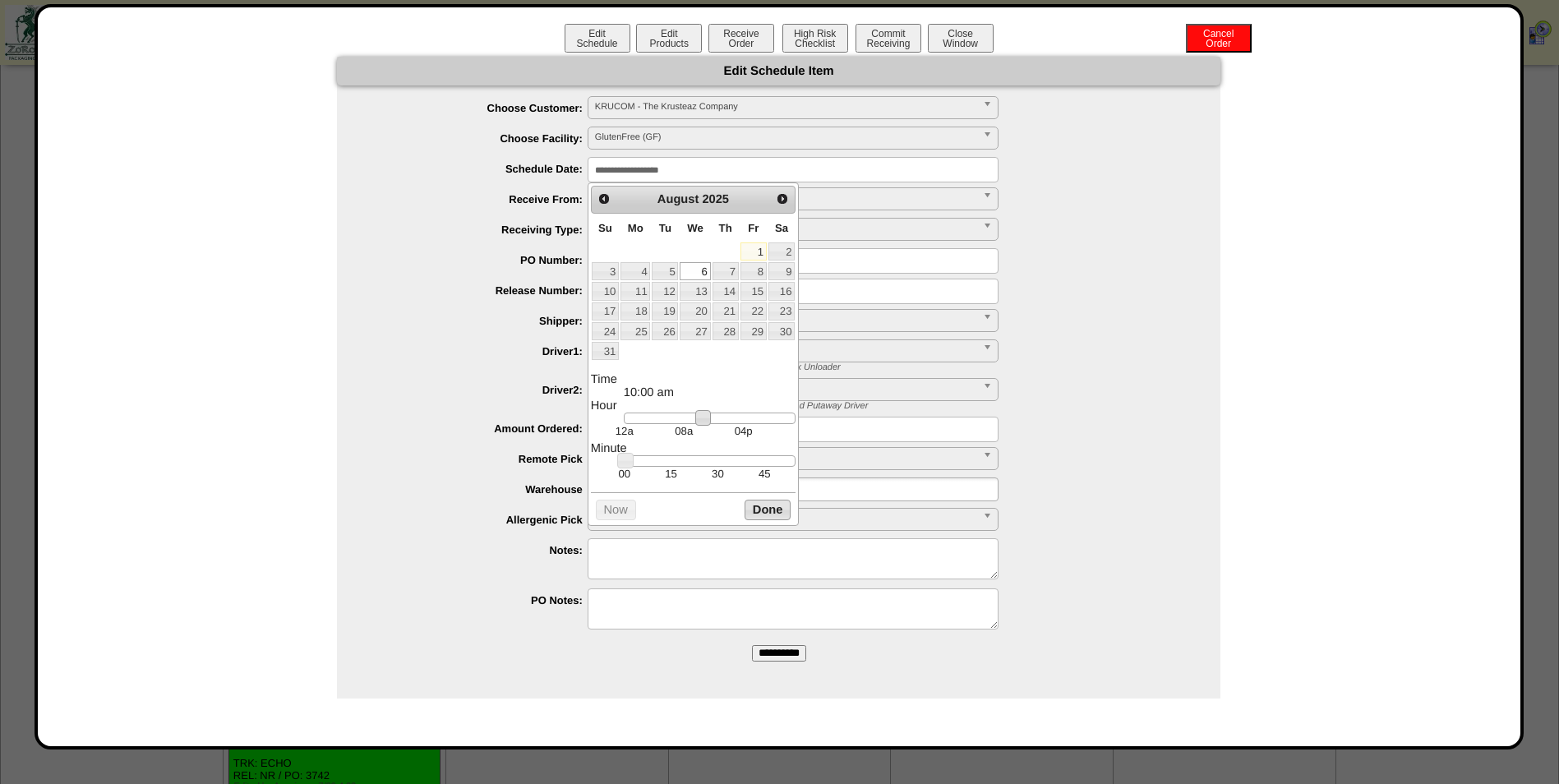 click on "Done" at bounding box center [768, 510] 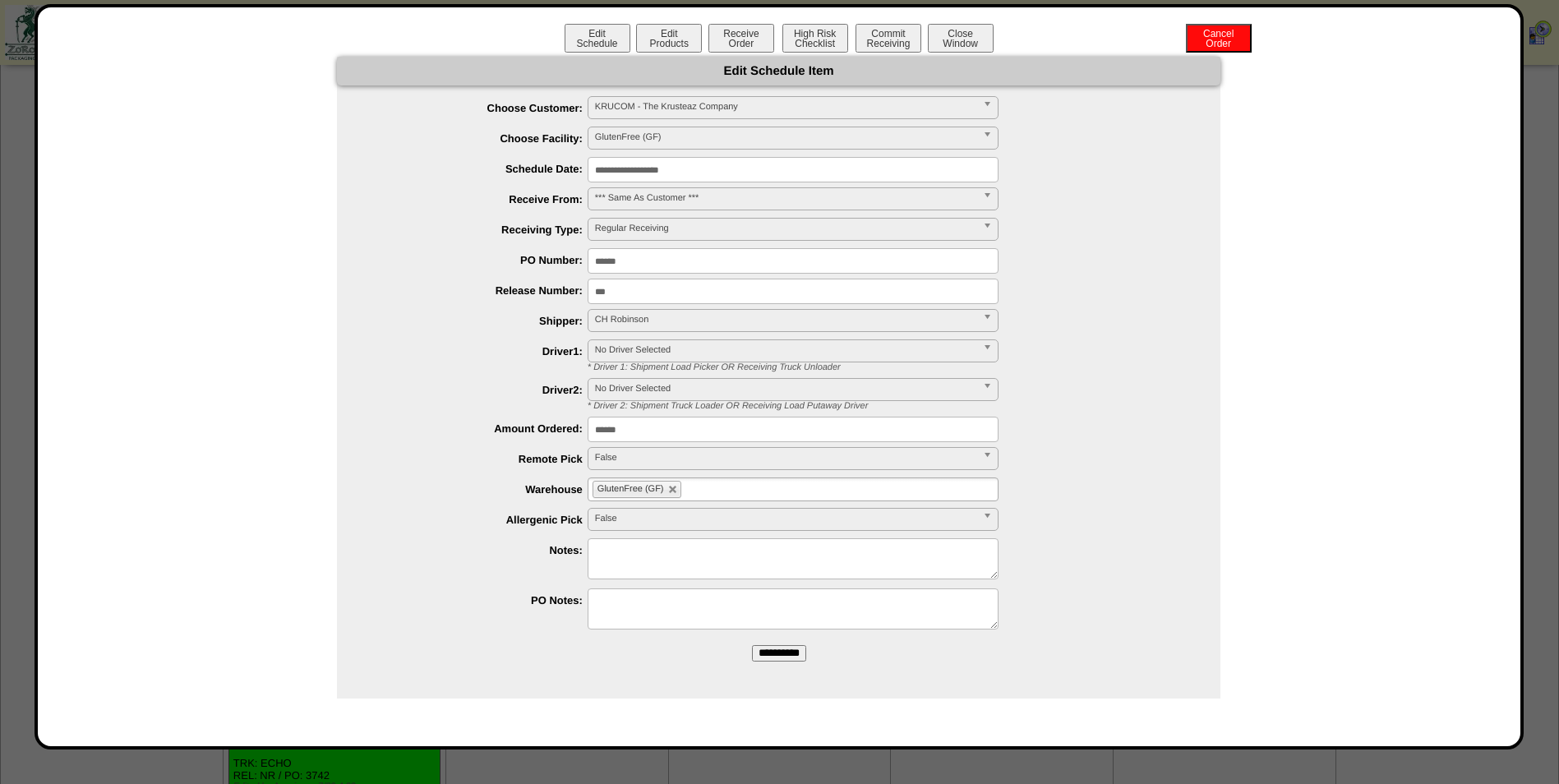 click on "**********" at bounding box center [779, 653] 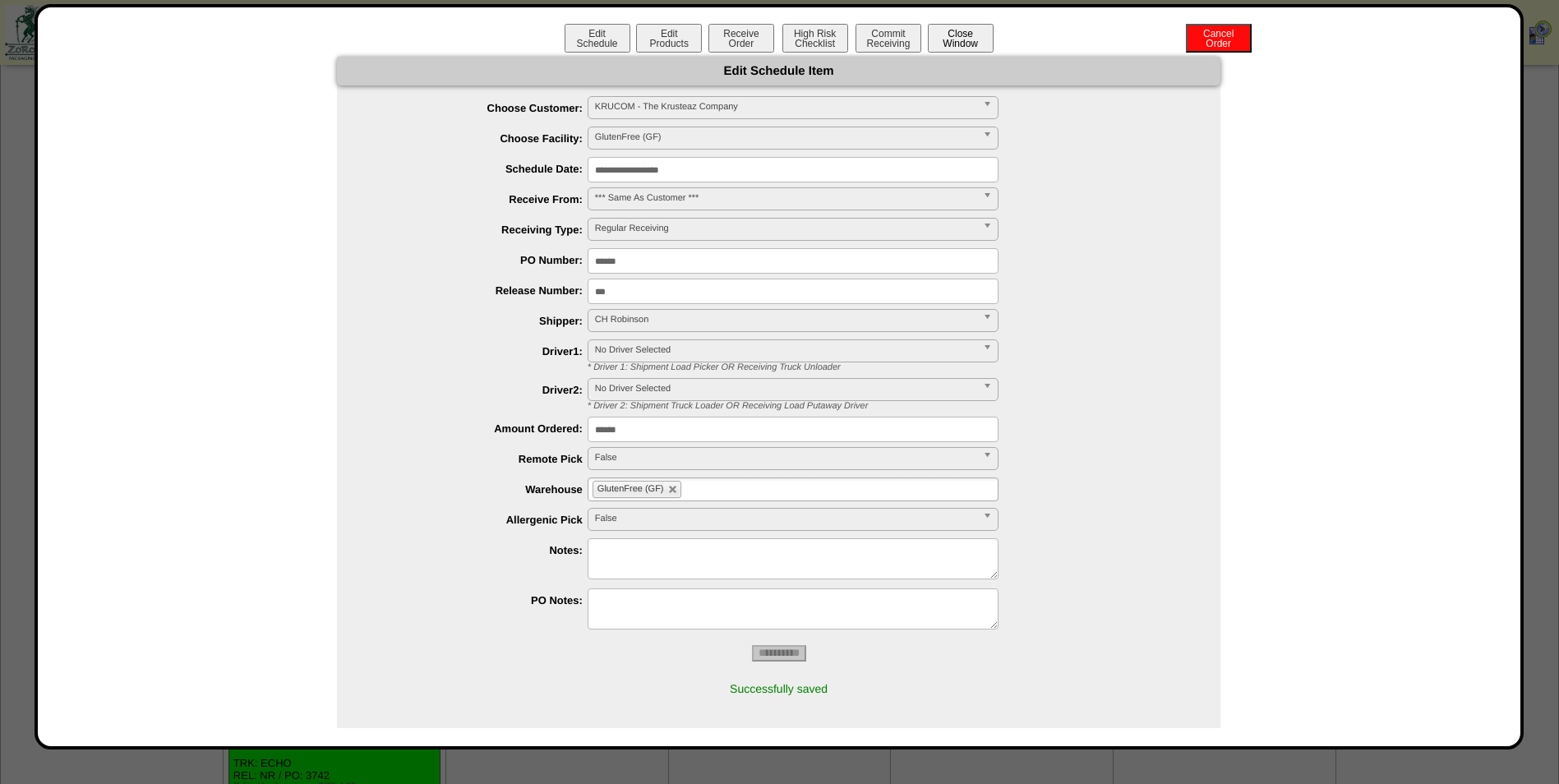 click on "Close Window" at bounding box center (961, 38) 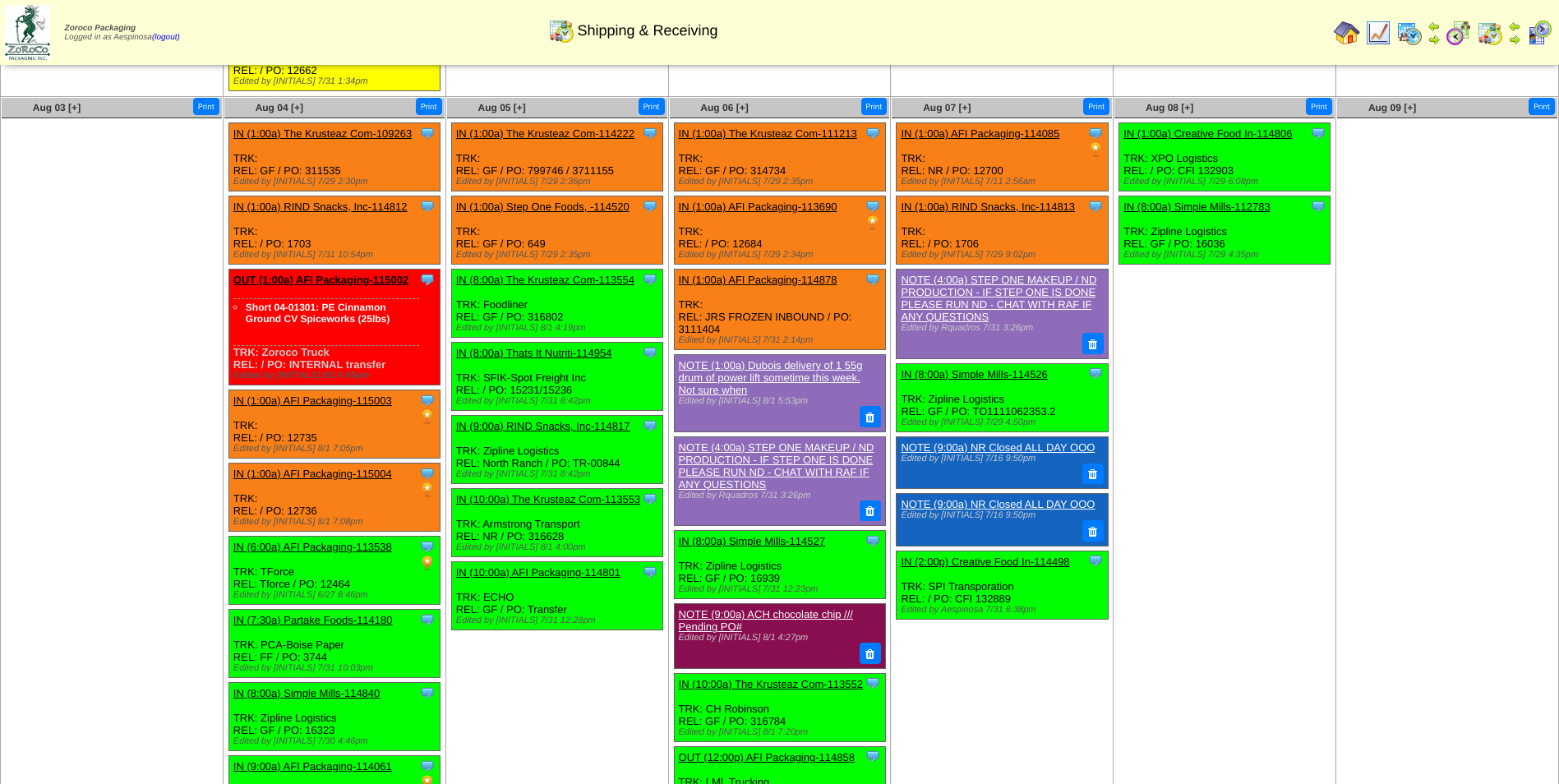 scroll, scrollTop: 1396, scrollLeft: 0, axis: vertical 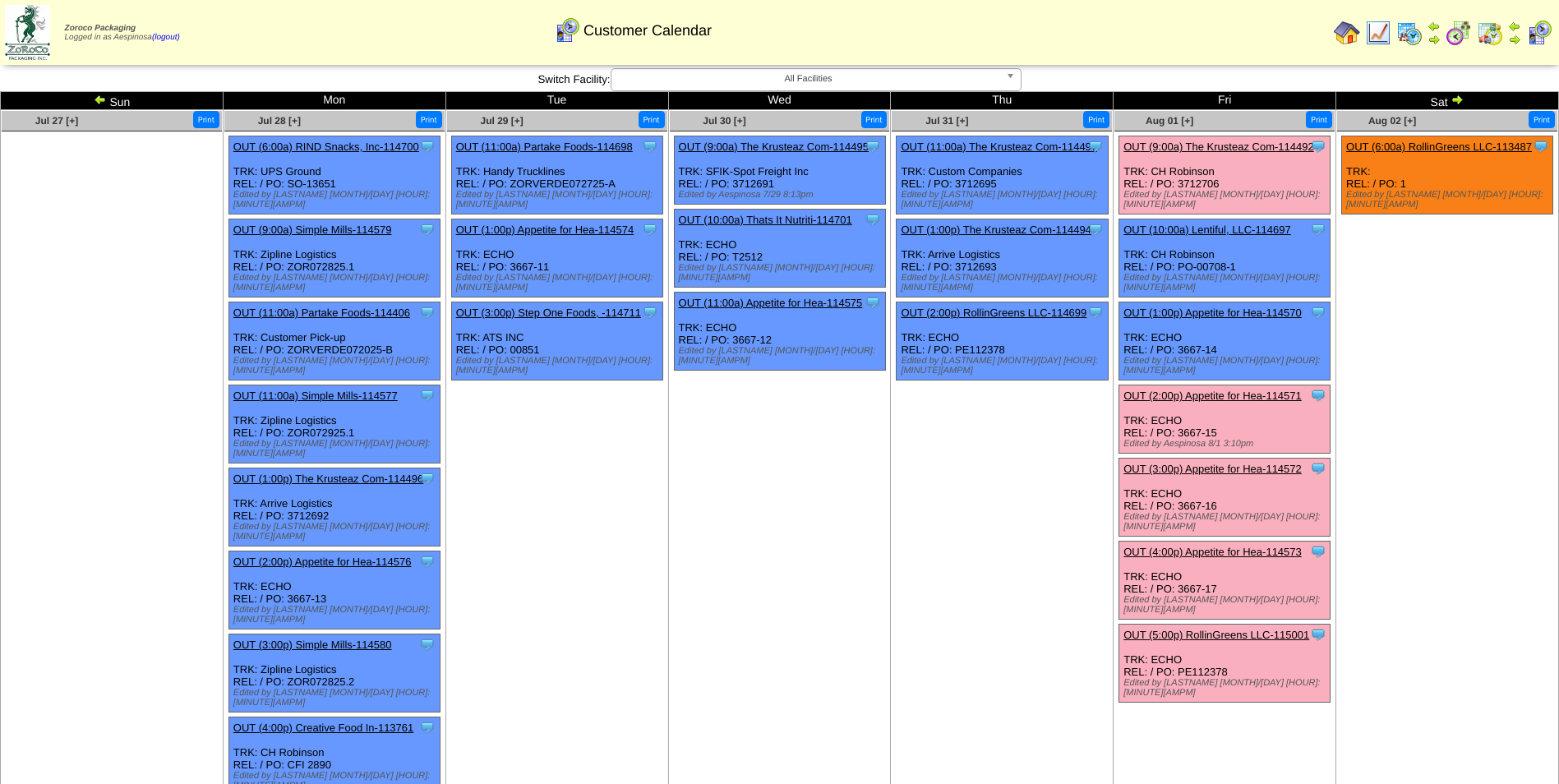click on "Clone Item
OUT
([HOUR]:[MINUTE][AMPM])
The Krusteaz Com-[NUMBER]
The Krusteaz Company
ScheduleID: [NUMBER]
[NUMBER] CS:
[NUMBER]-[NUMBER]
(Krusteaz GF Meyer Lemon Bar ([MONTH]/[DAY].[NUMBER]oz))
Total
[NUMBER]
Order #
[NUMBER]
Release #
PLT" at bounding box center [1225, 175] 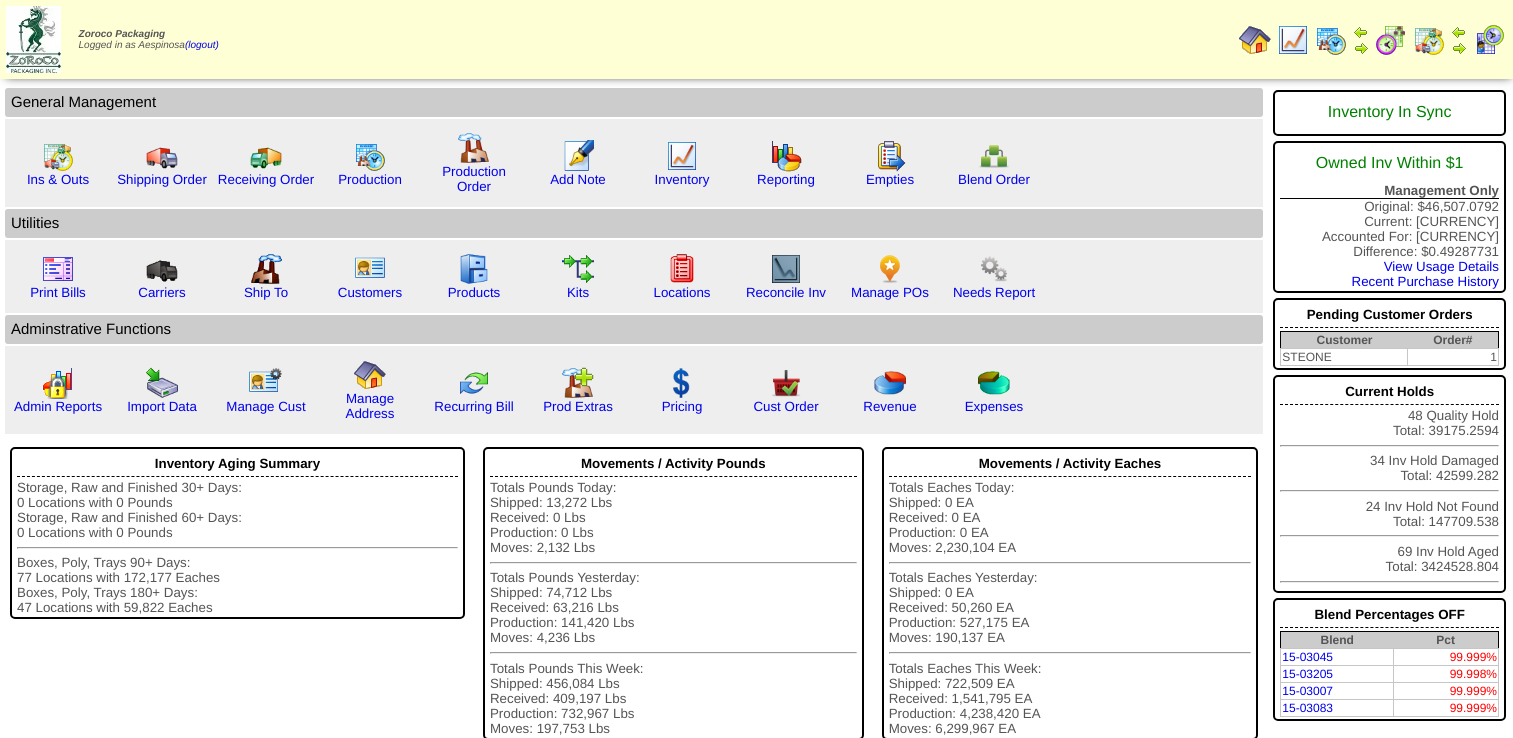 scroll, scrollTop: 0, scrollLeft: 0, axis: both 